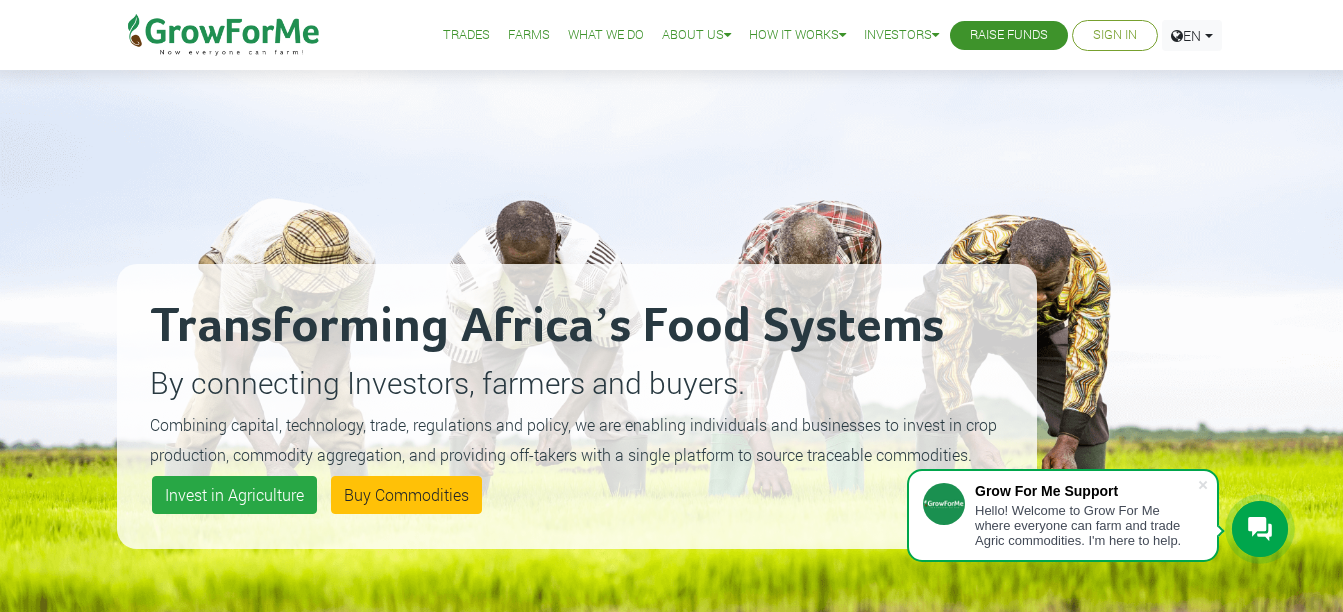 scroll, scrollTop: 0, scrollLeft: 0, axis: both 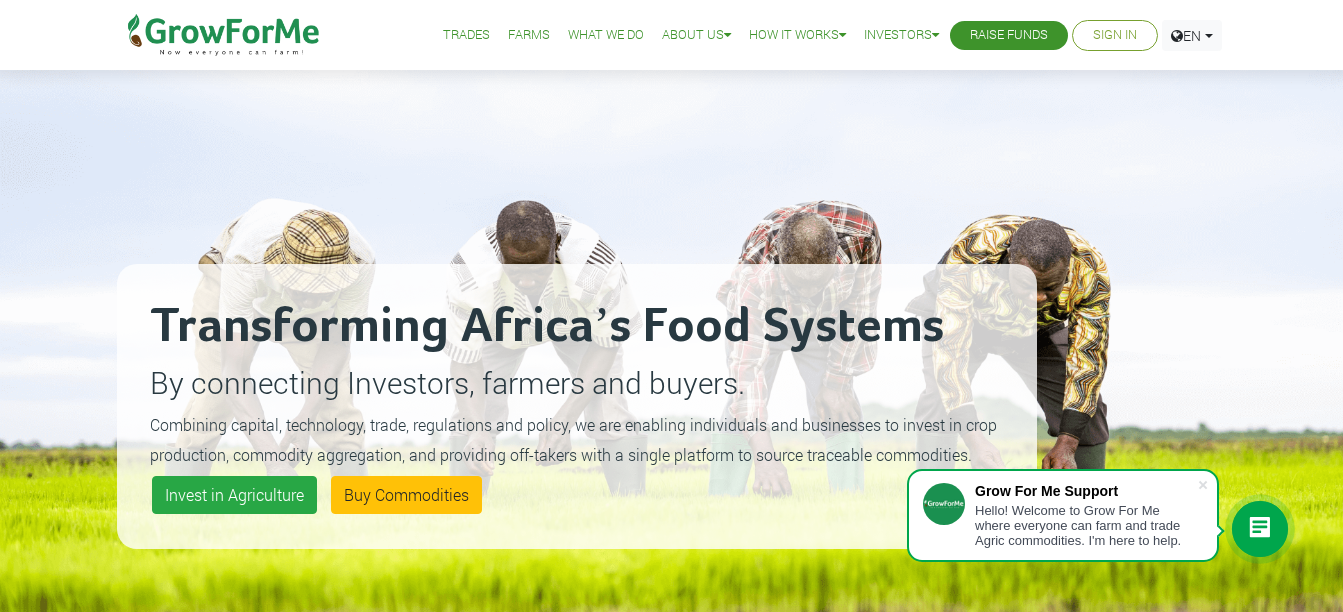 click on "Sign In" at bounding box center (1115, 35) 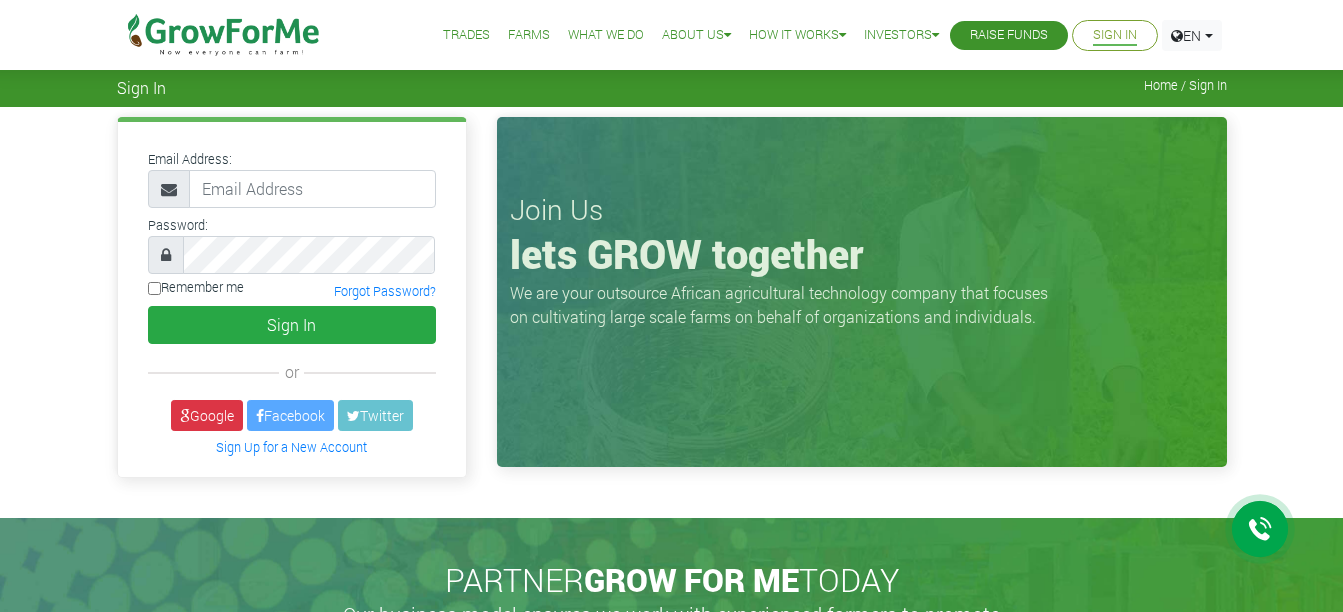 scroll, scrollTop: 0, scrollLeft: 0, axis: both 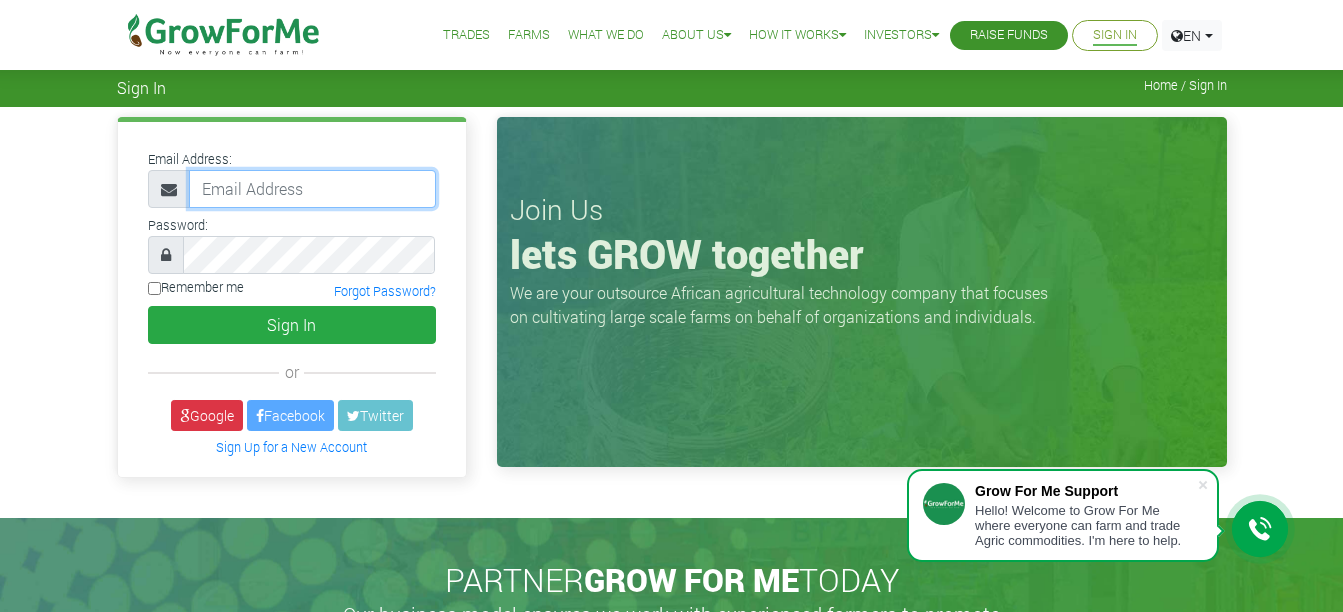 type on "[EMAIL]" 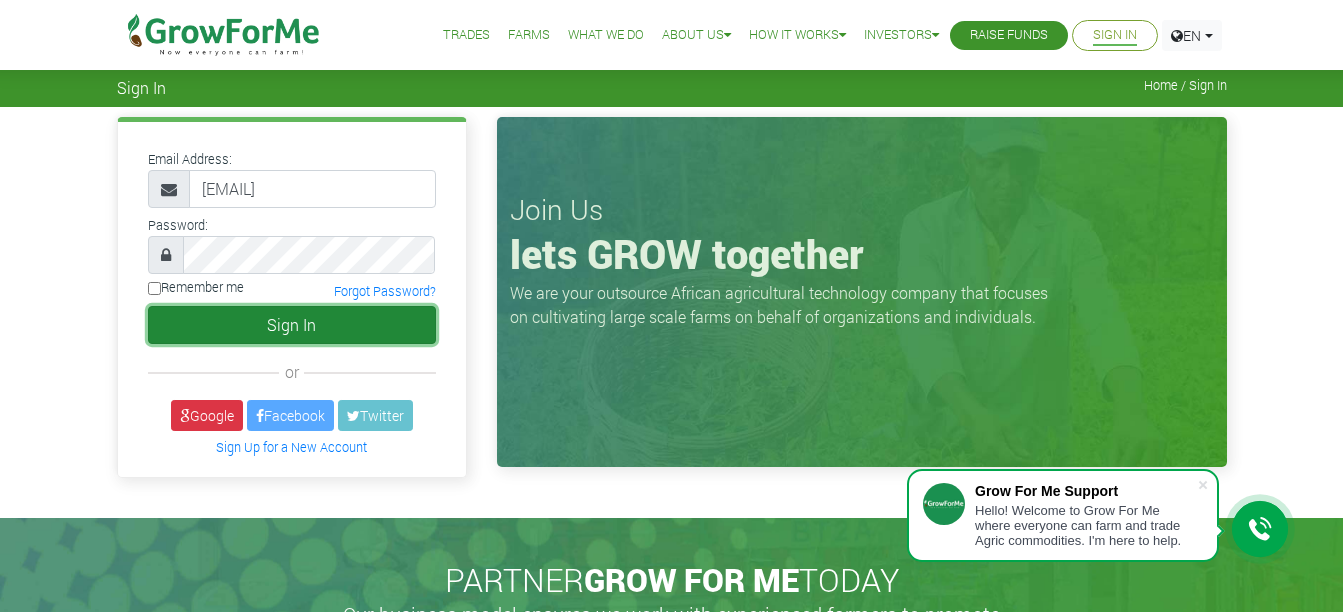 click on "Sign In" at bounding box center (292, 325) 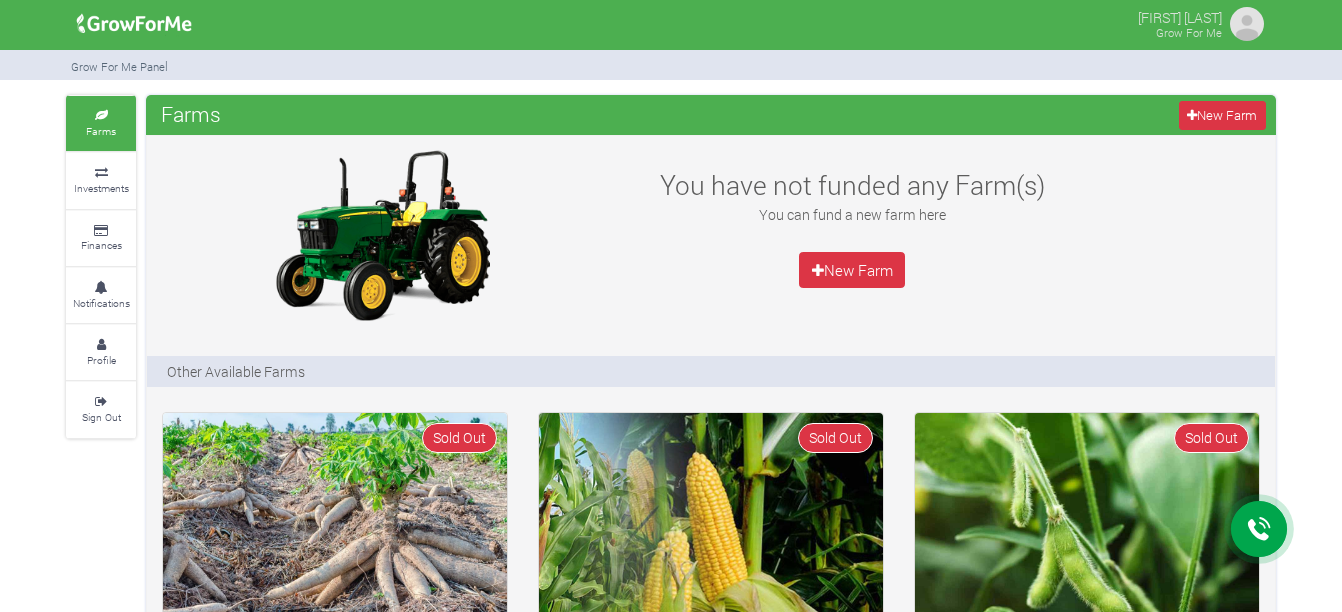 scroll, scrollTop: 0, scrollLeft: 0, axis: both 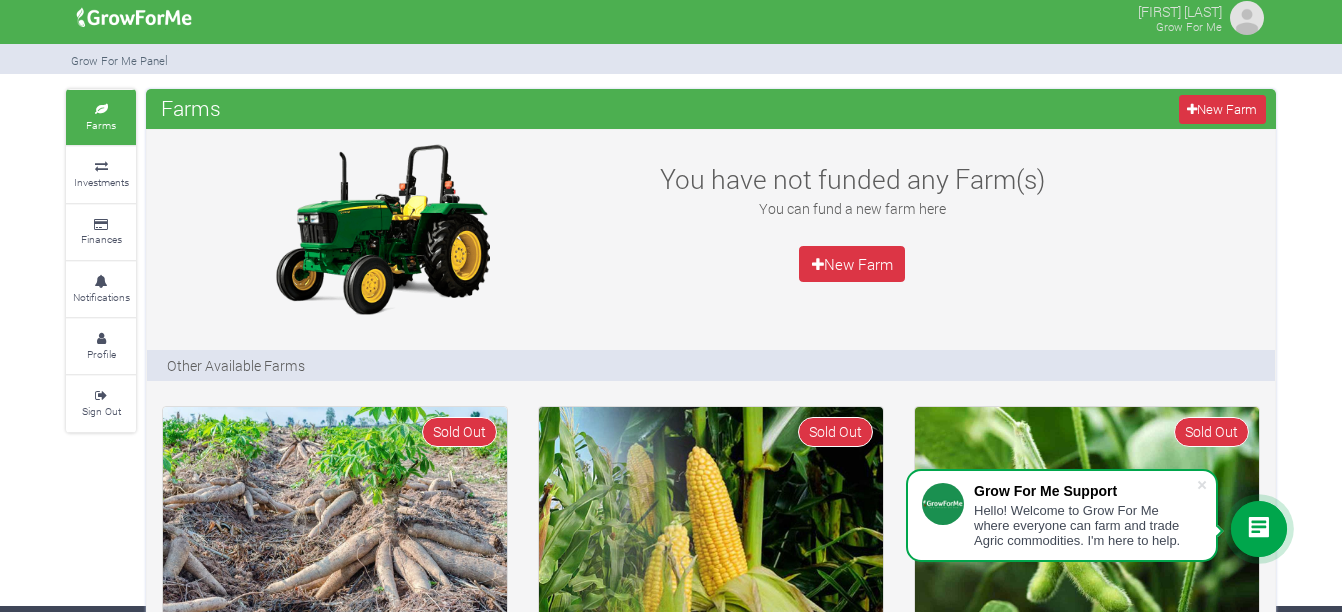 click on "Grow For Me" at bounding box center (1189, 26) 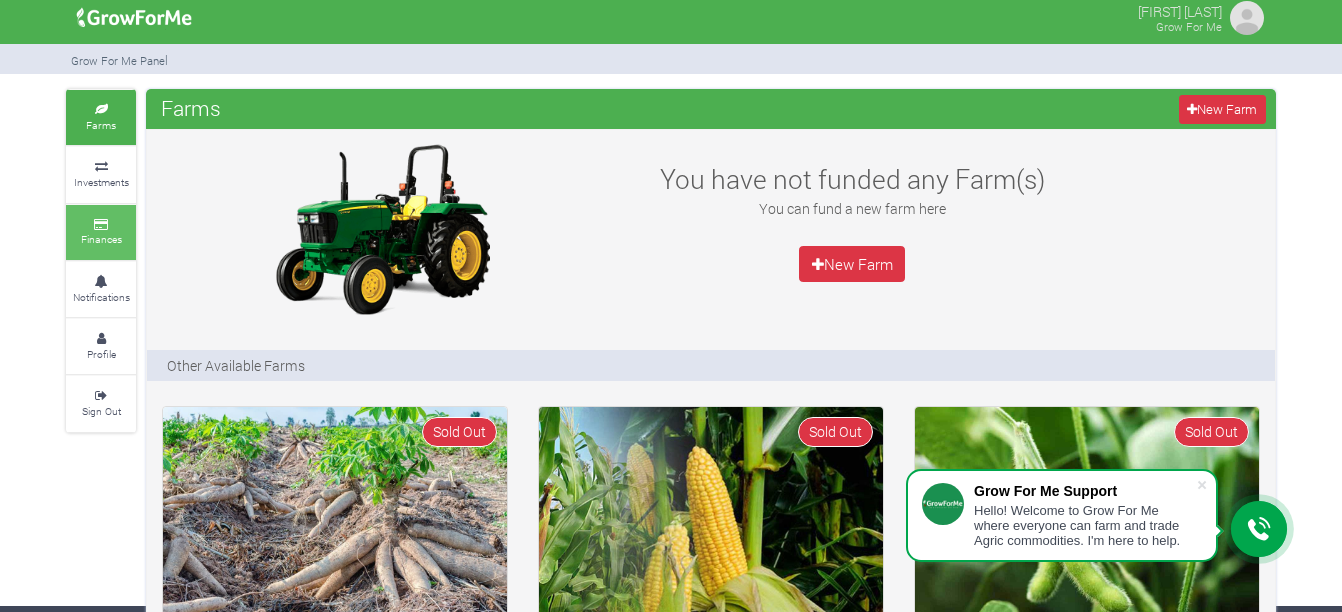 click at bounding box center [101, 225] 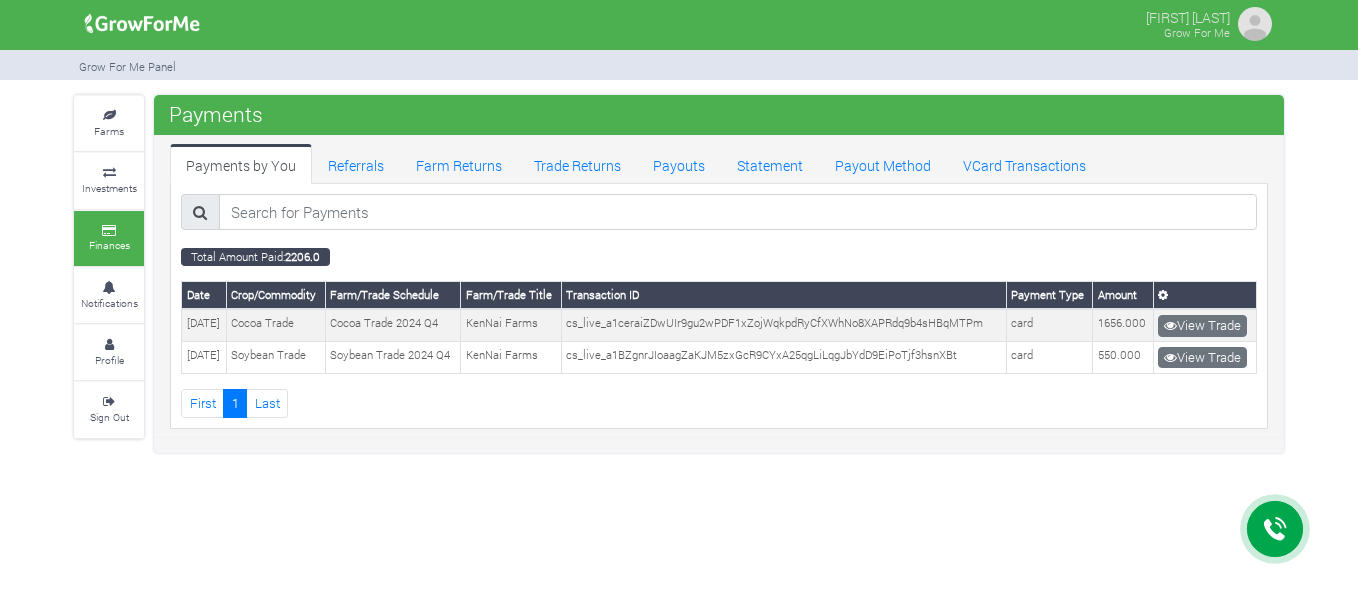 scroll, scrollTop: 0, scrollLeft: 0, axis: both 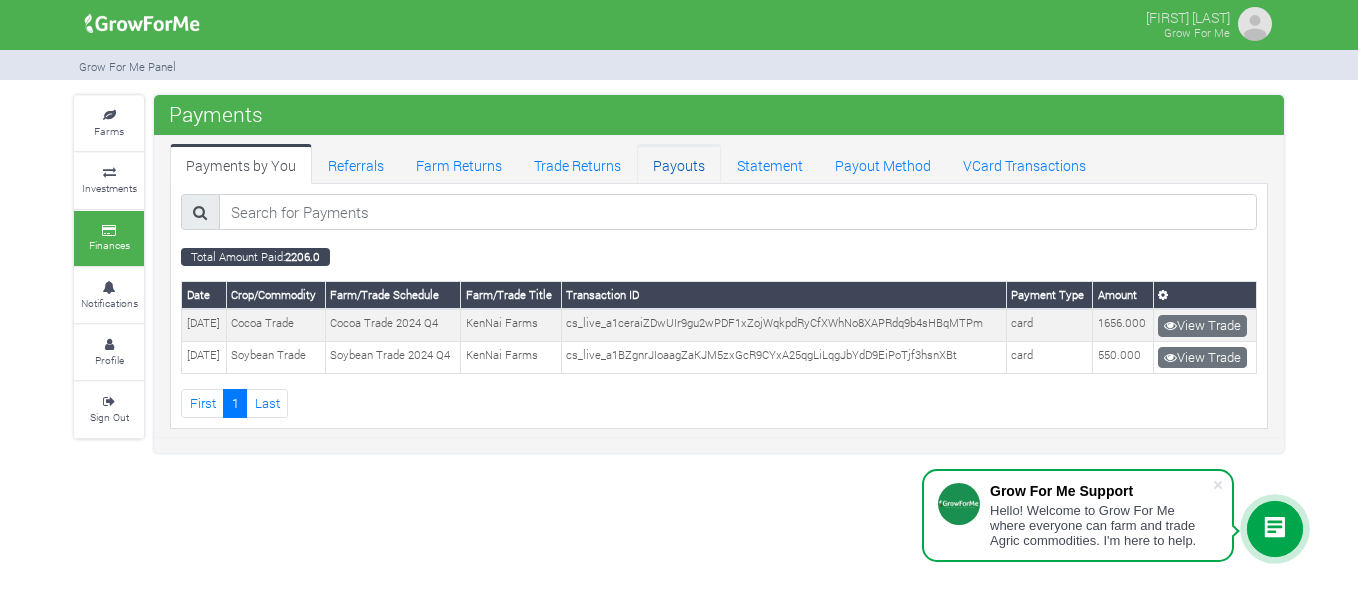 click on "Payouts" at bounding box center [679, 164] 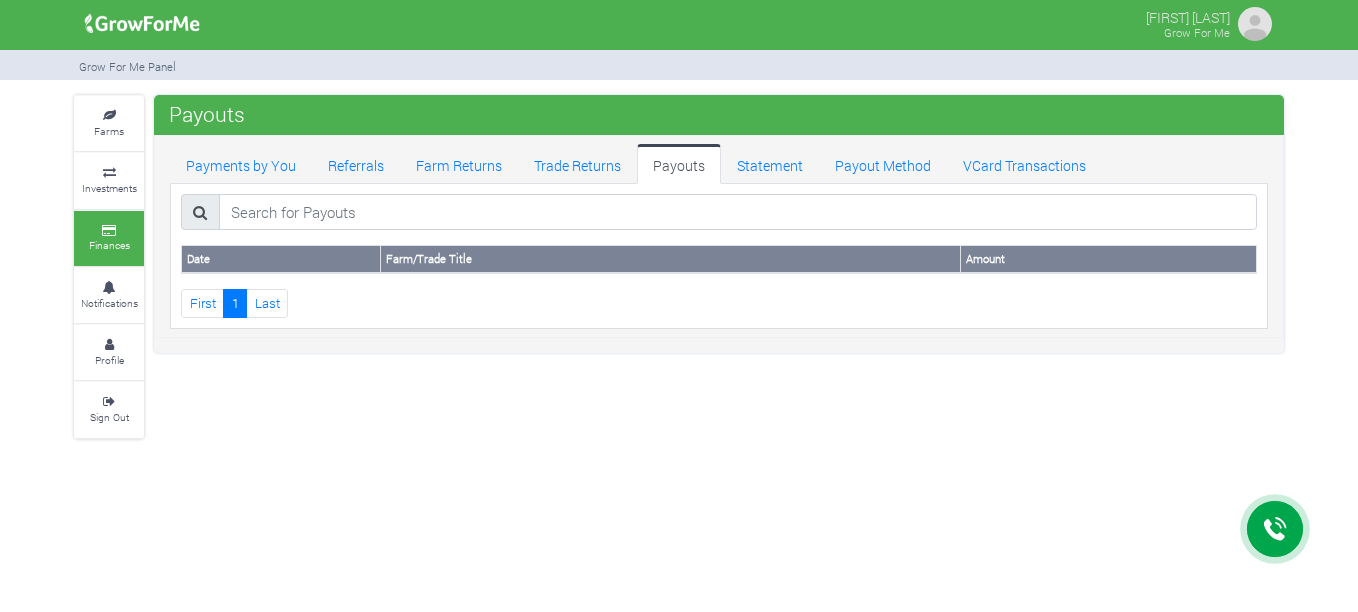 scroll, scrollTop: 0, scrollLeft: 0, axis: both 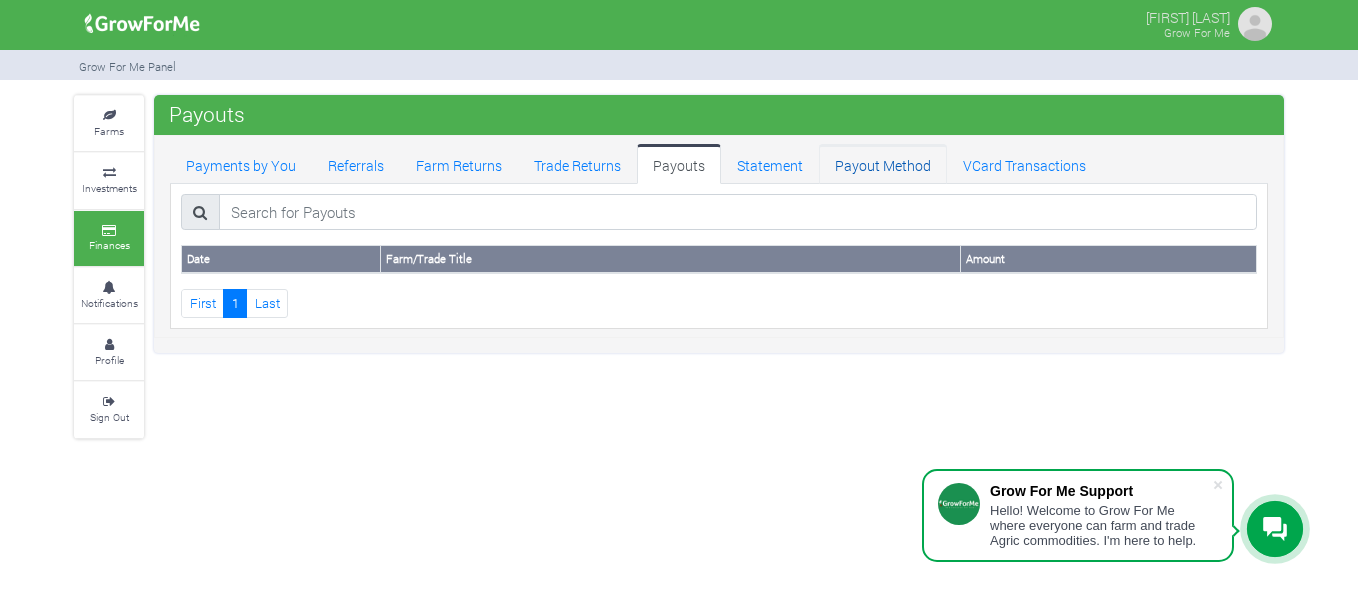 click on "Payout Method" at bounding box center [883, 164] 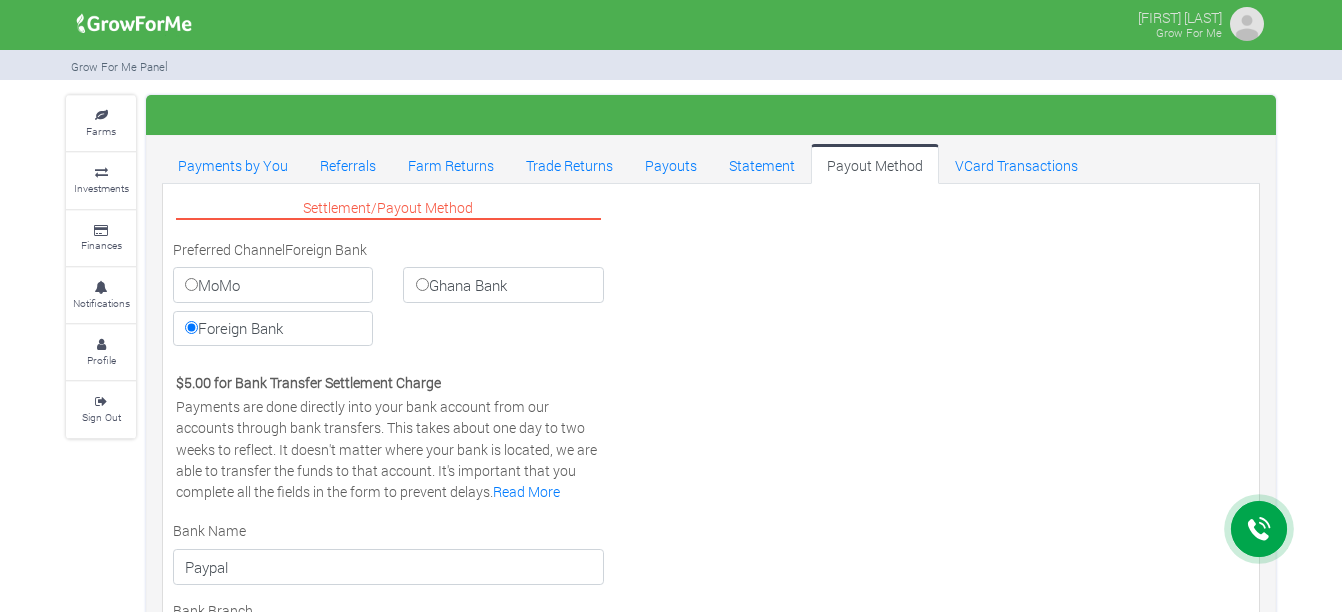 scroll, scrollTop: 0, scrollLeft: 0, axis: both 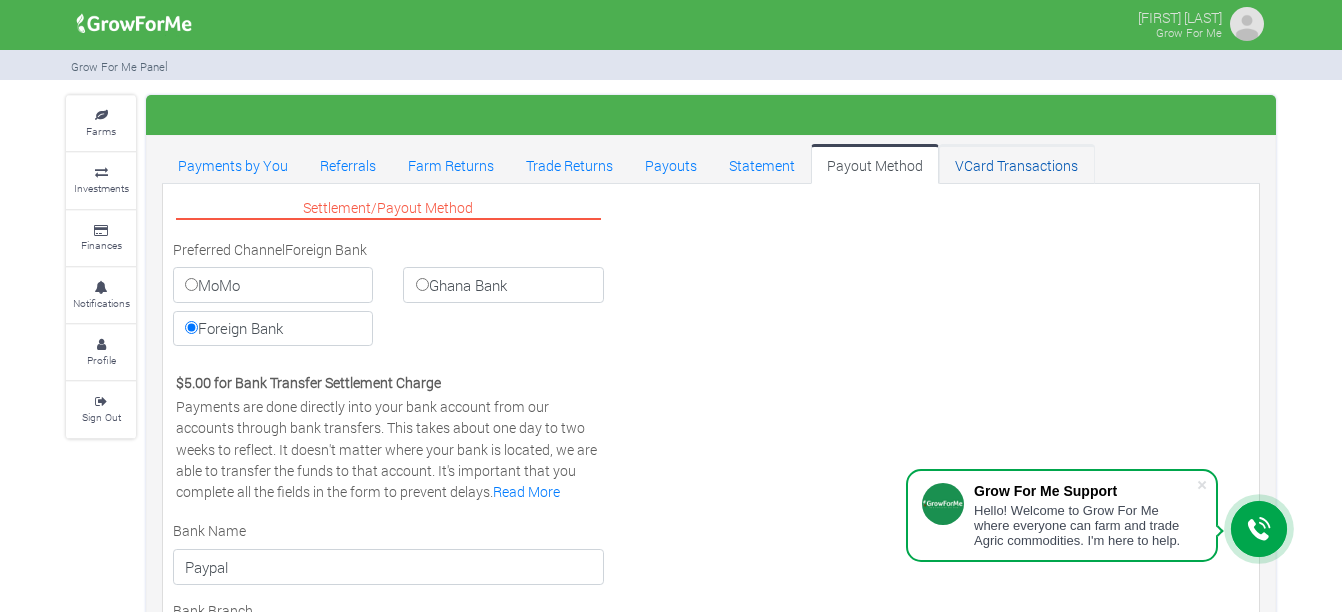 click on "VCard Transactions" at bounding box center [1016, 164] 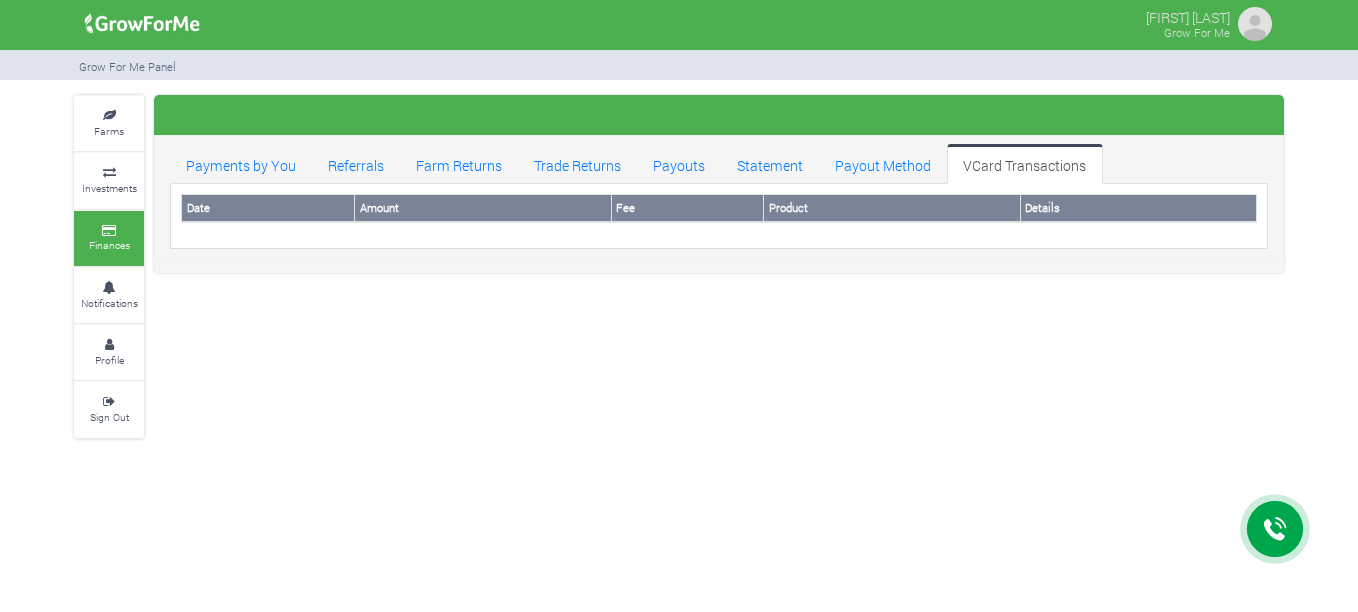 scroll, scrollTop: 0, scrollLeft: 0, axis: both 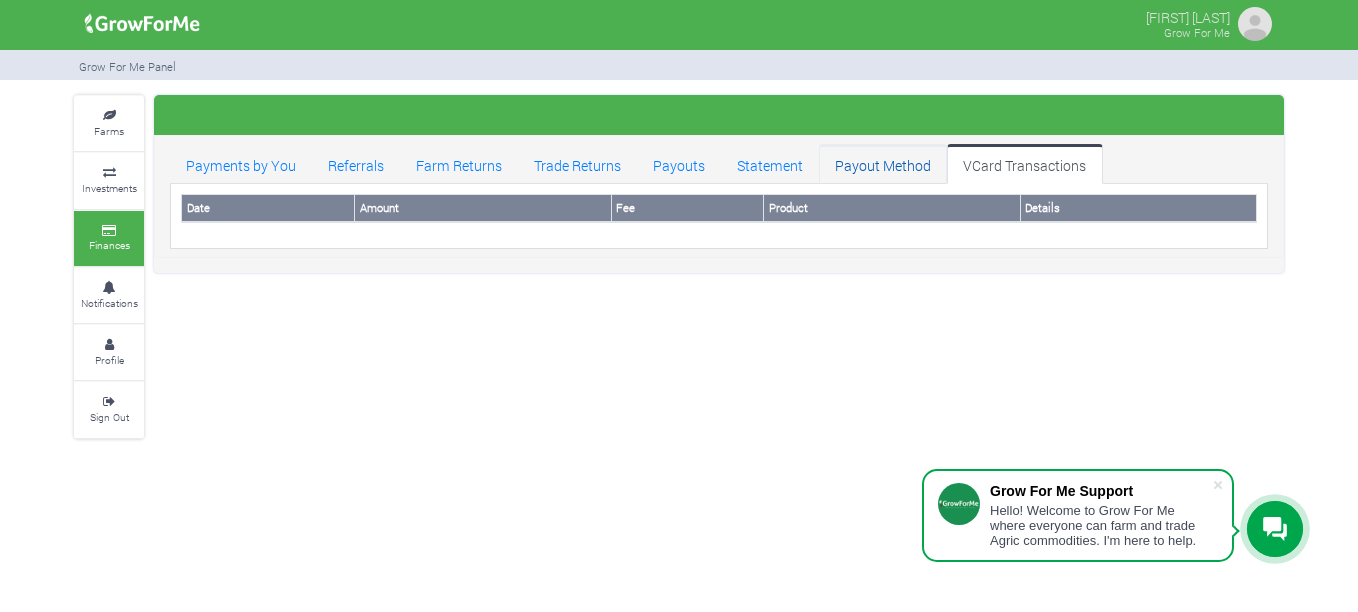 click on "Payout Method" at bounding box center (883, 164) 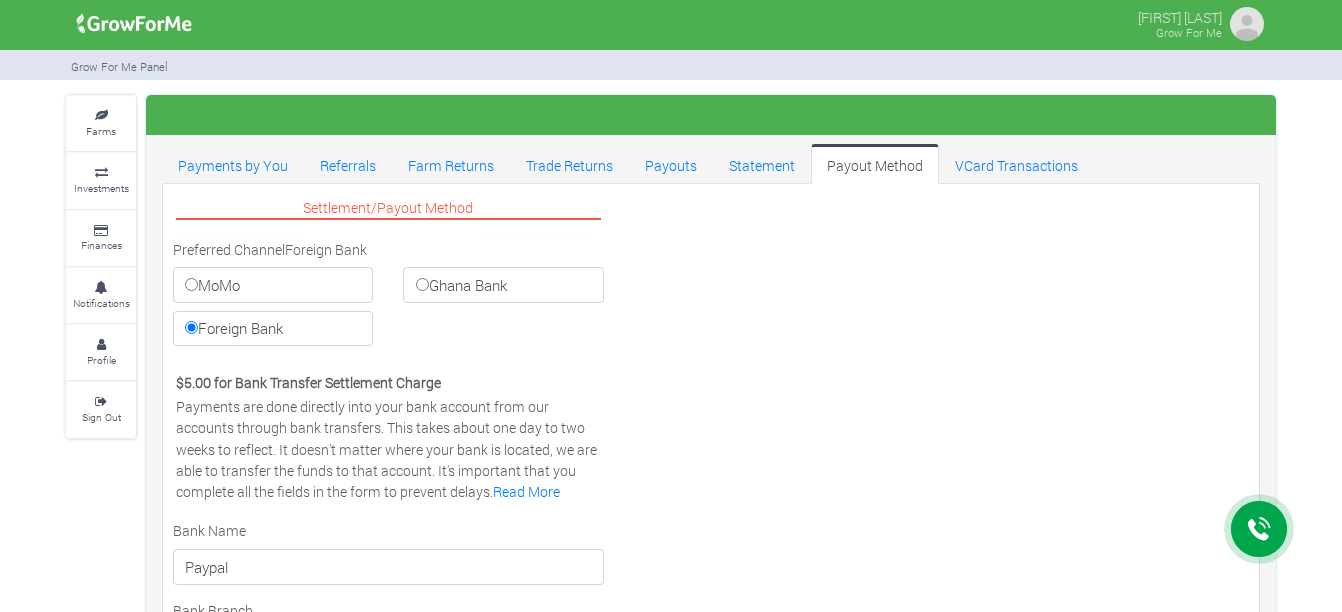 scroll, scrollTop: 0, scrollLeft: 0, axis: both 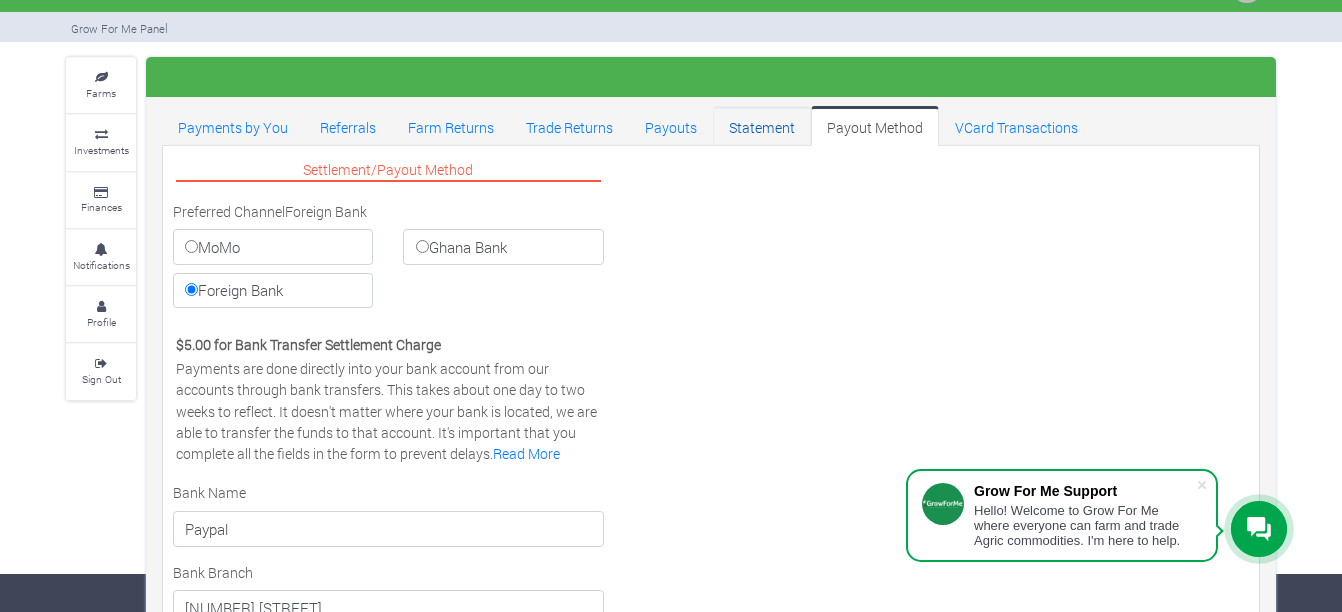 click on "Statement" at bounding box center (762, 126) 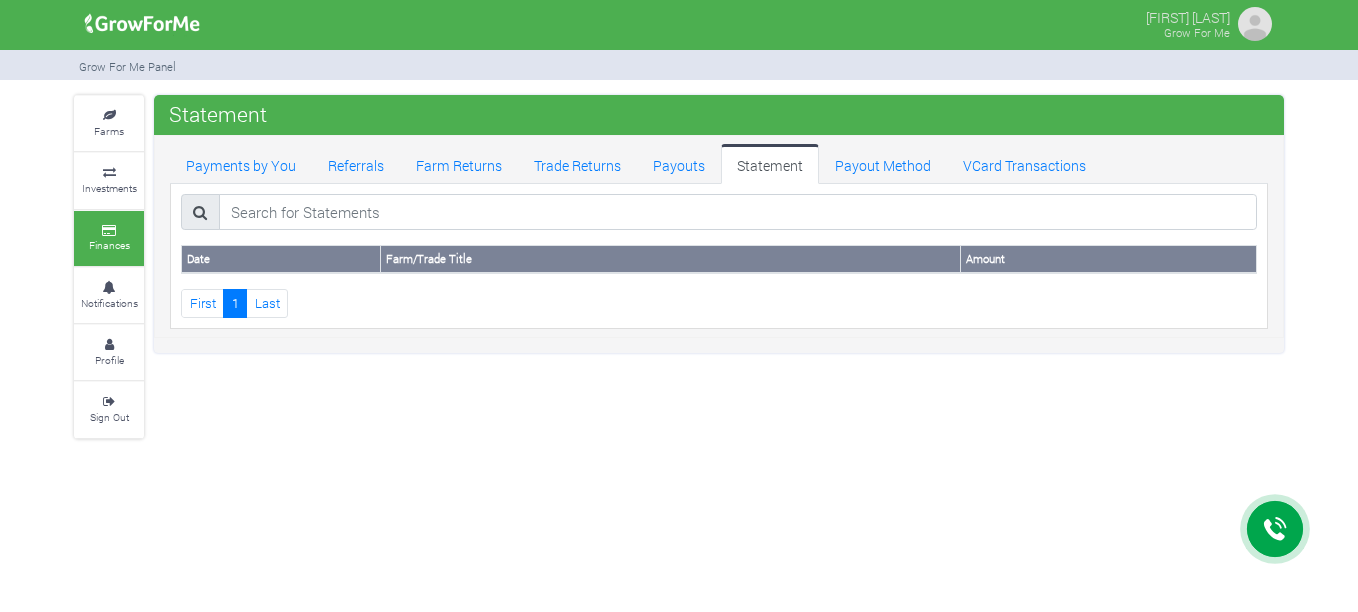 scroll, scrollTop: 0, scrollLeft: 0, axis: both 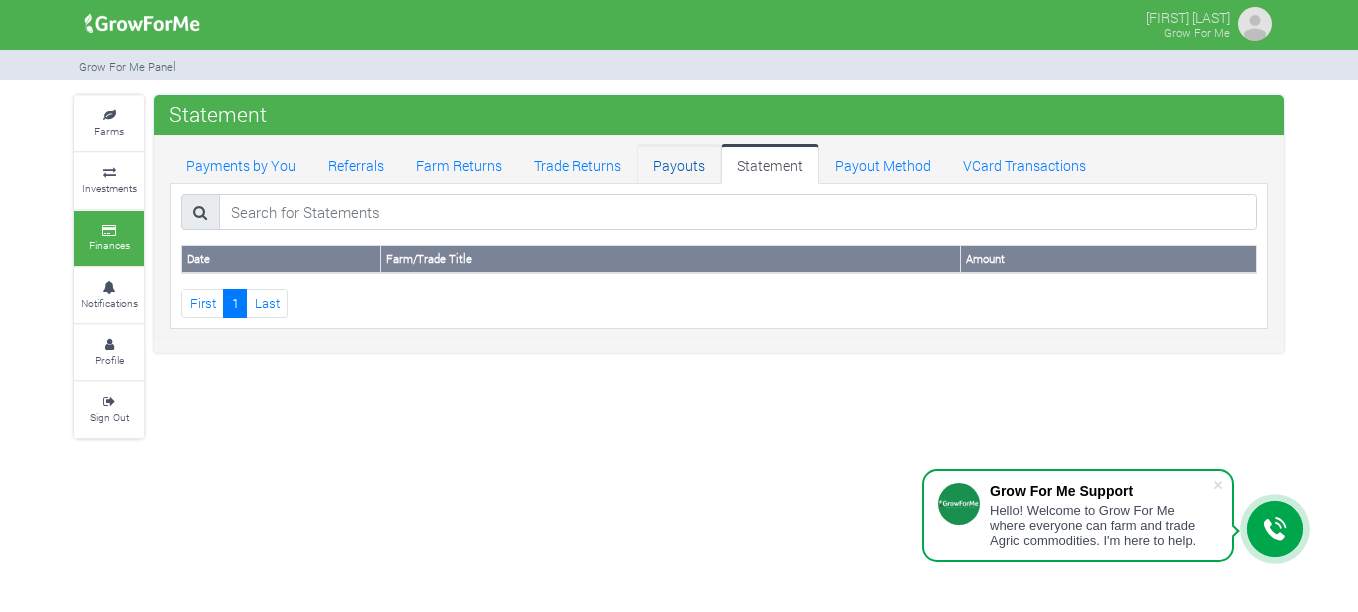click on "Payouts" at bounding box center (679, 164) 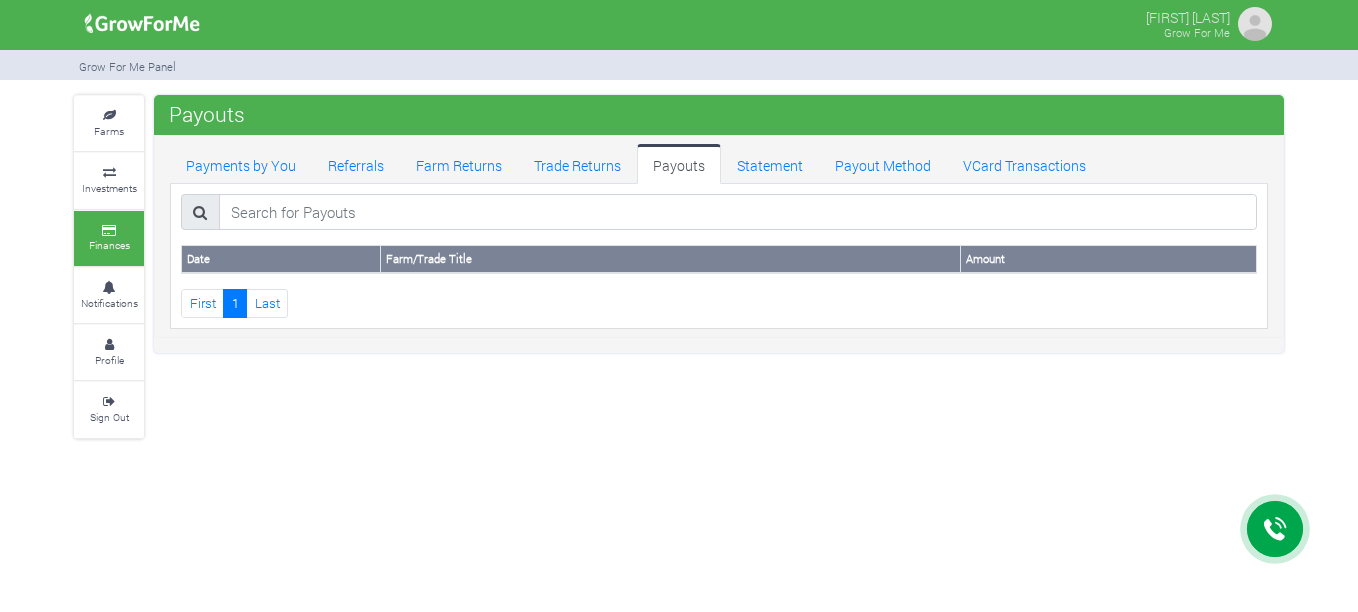 scroll, scrollTop: 0, scrollLeft: 0, axis: both 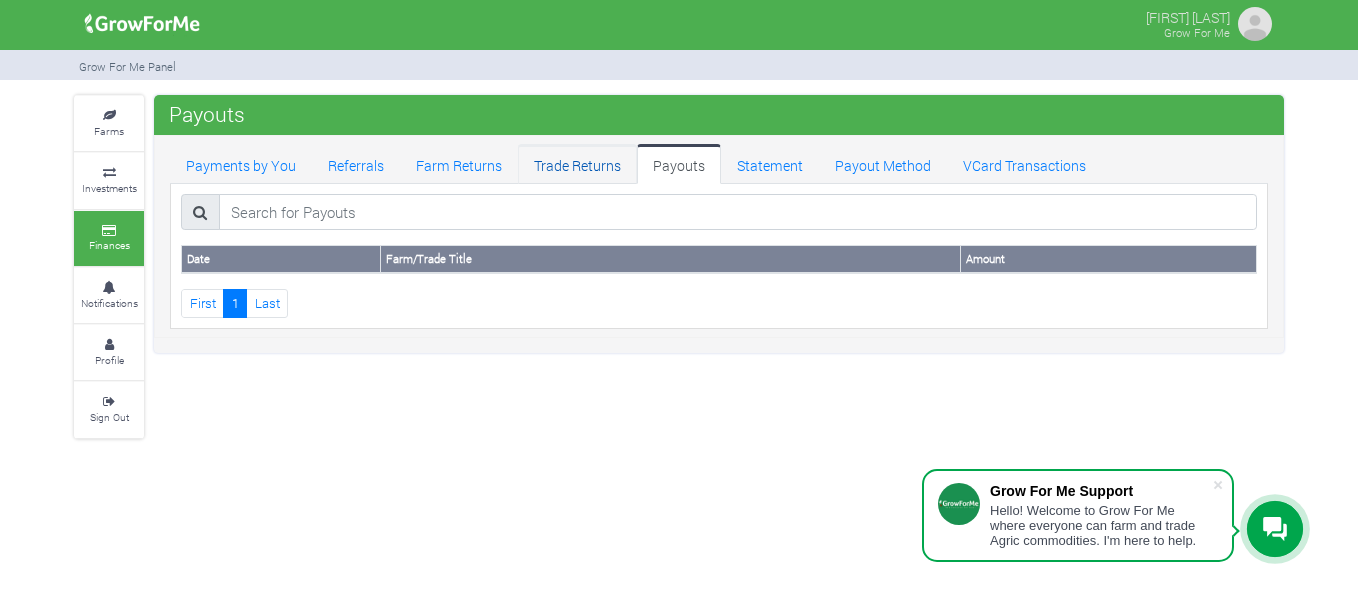 click on "Trade Returns" at bounding box center [577, 164] 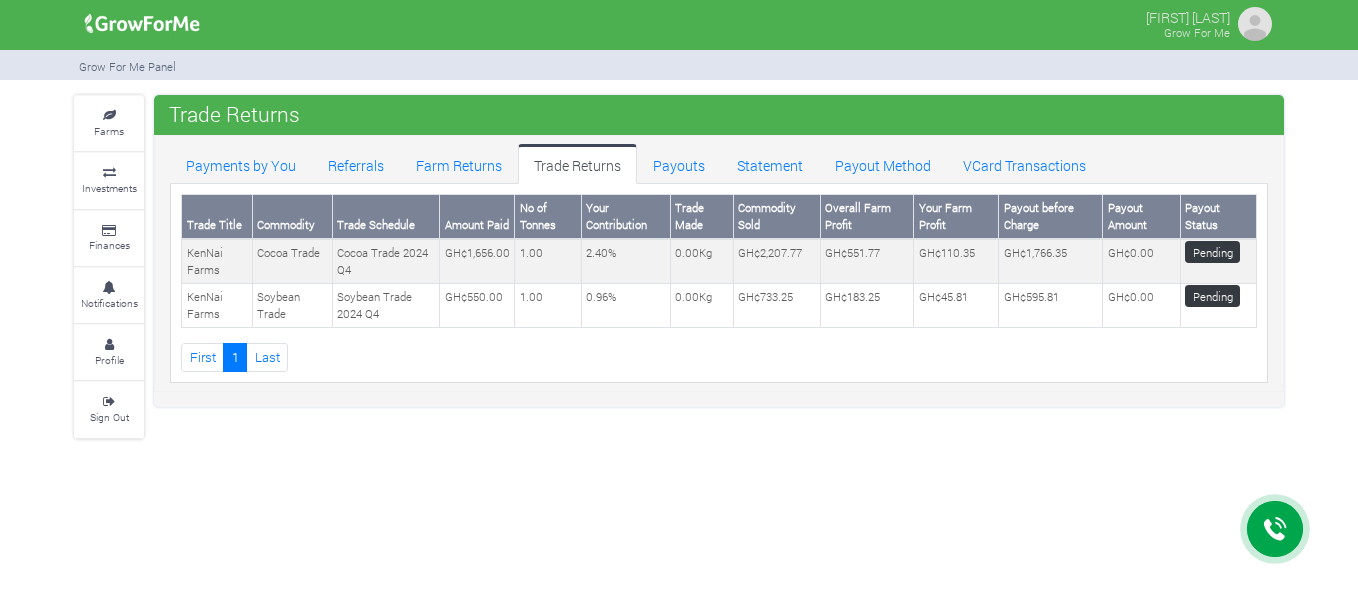 scroll, scrollTop: 0, scrollLeft: 0, axis: both 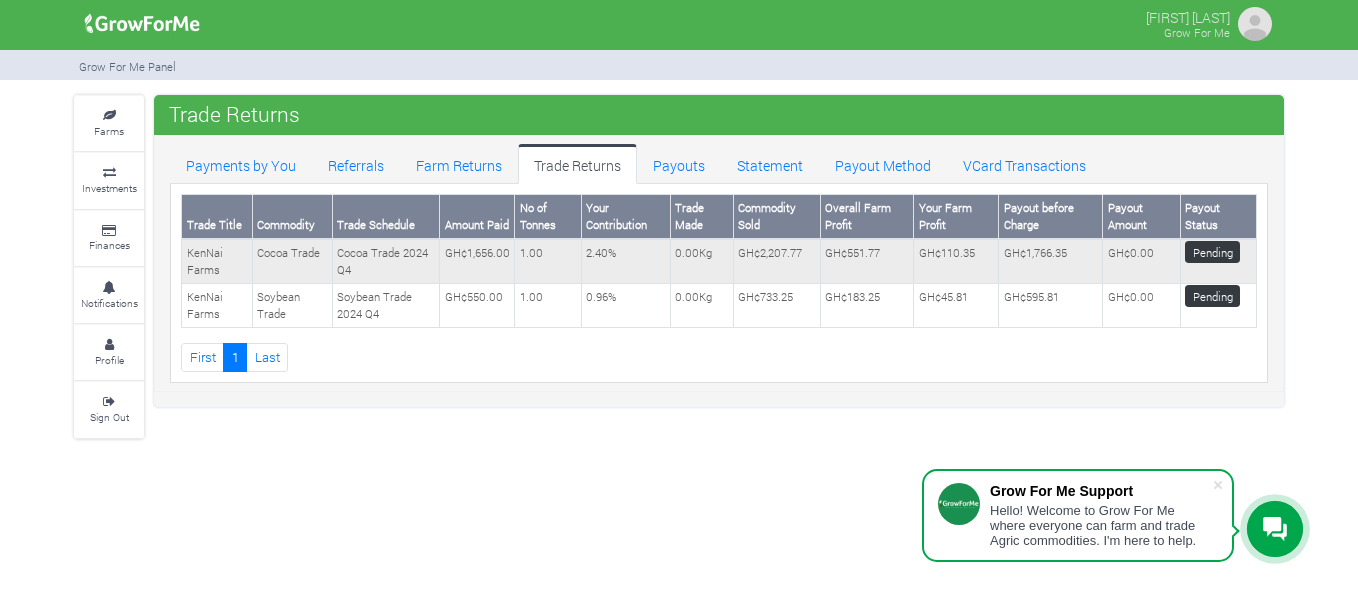 click on "Pending" at bounding box center (1212, 252) 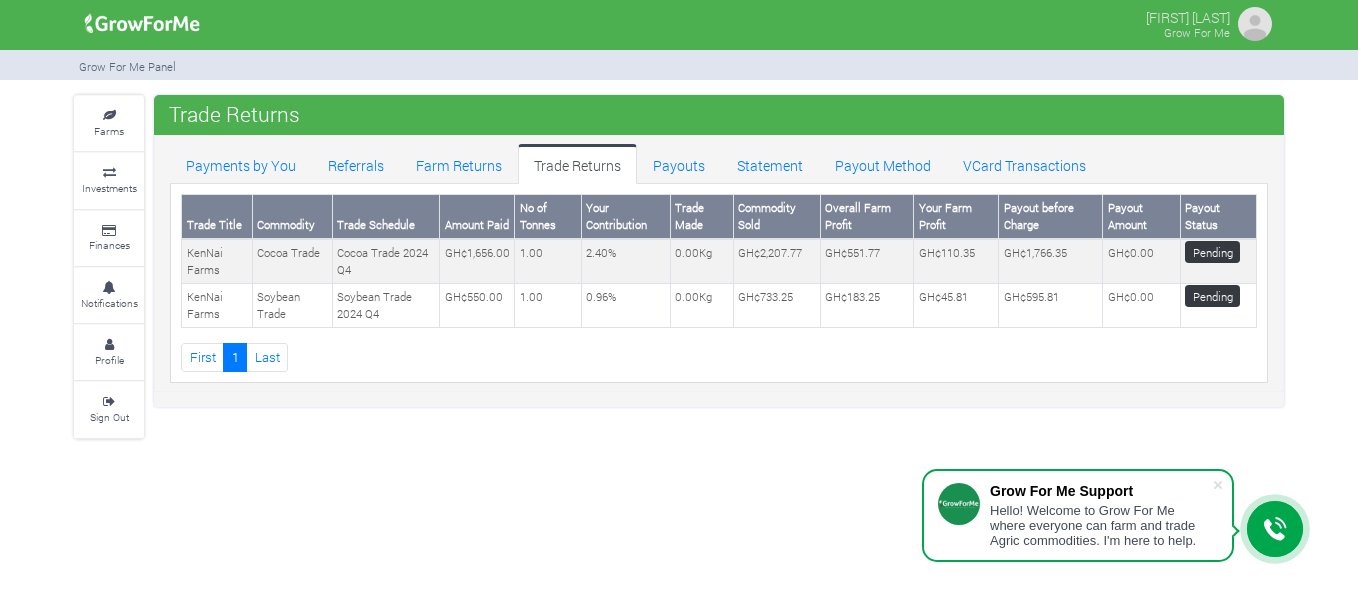 click at bounding box center [1275, 529] 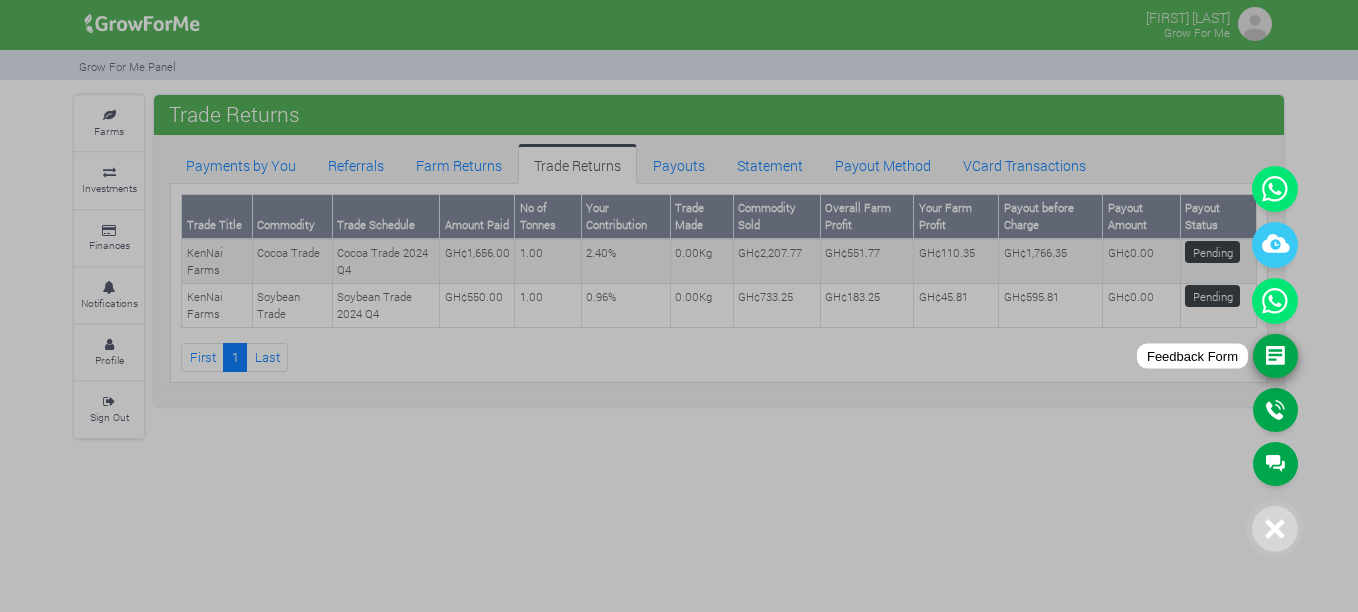 click on "Feedback Form" at bounding box center [1275, 356] 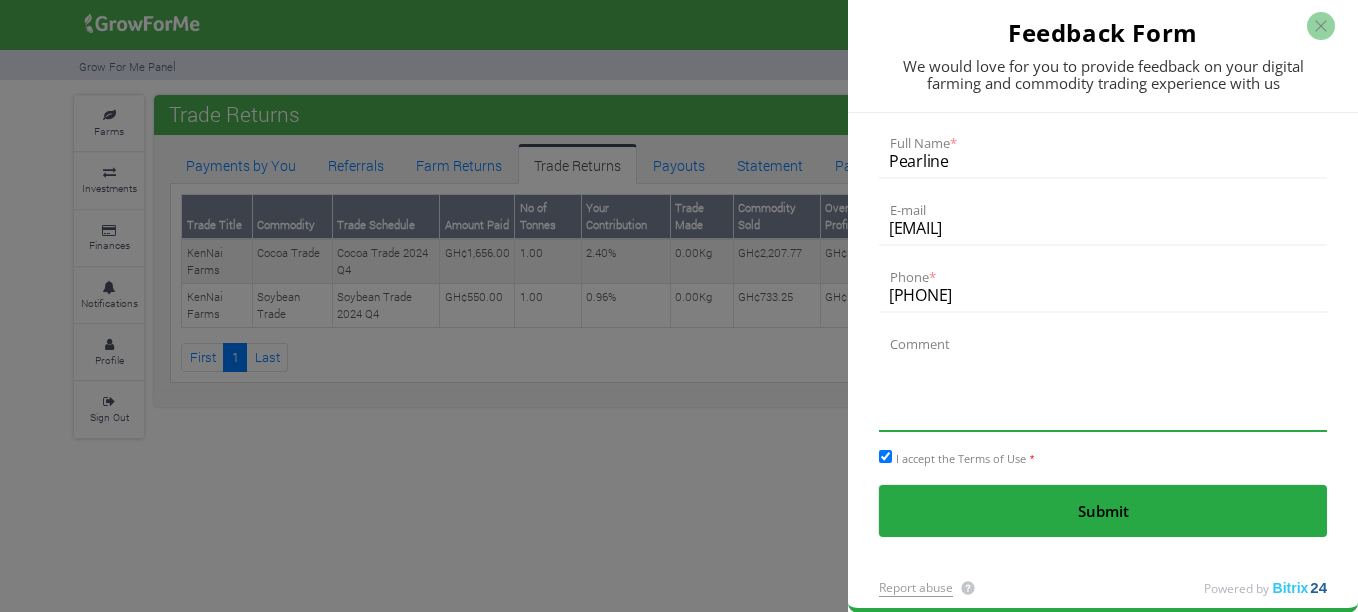 click at bounding box center [1103, 380] 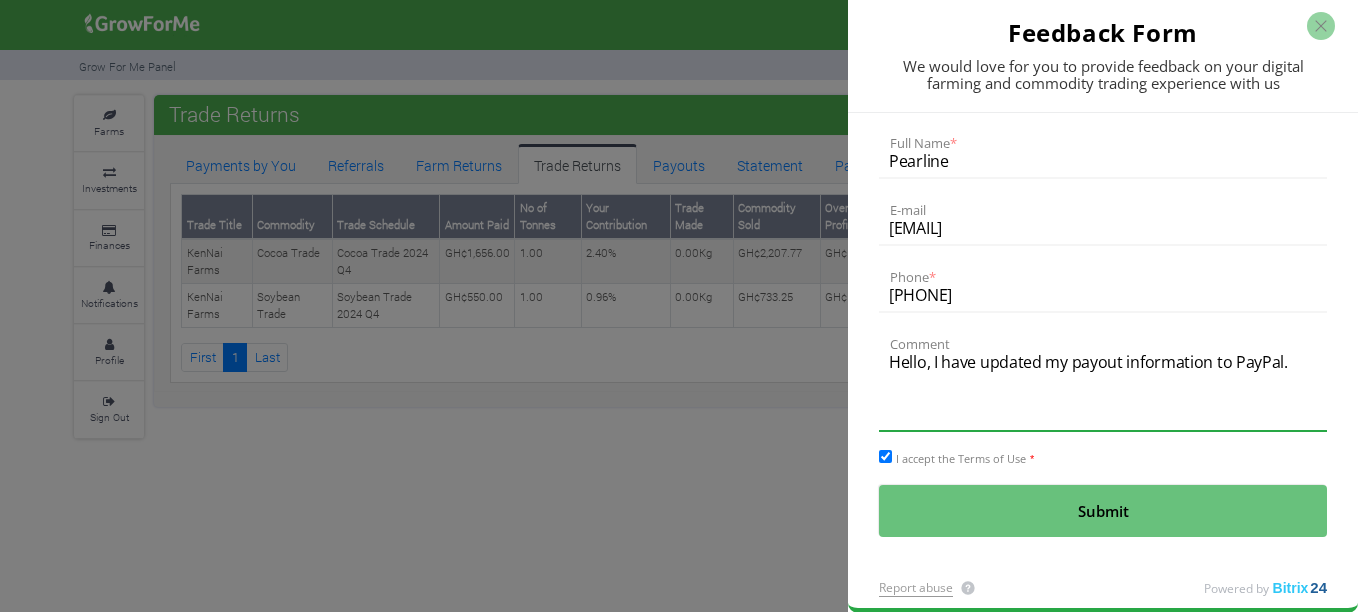 type on "Hello, I have updated my payout information to PayPal." 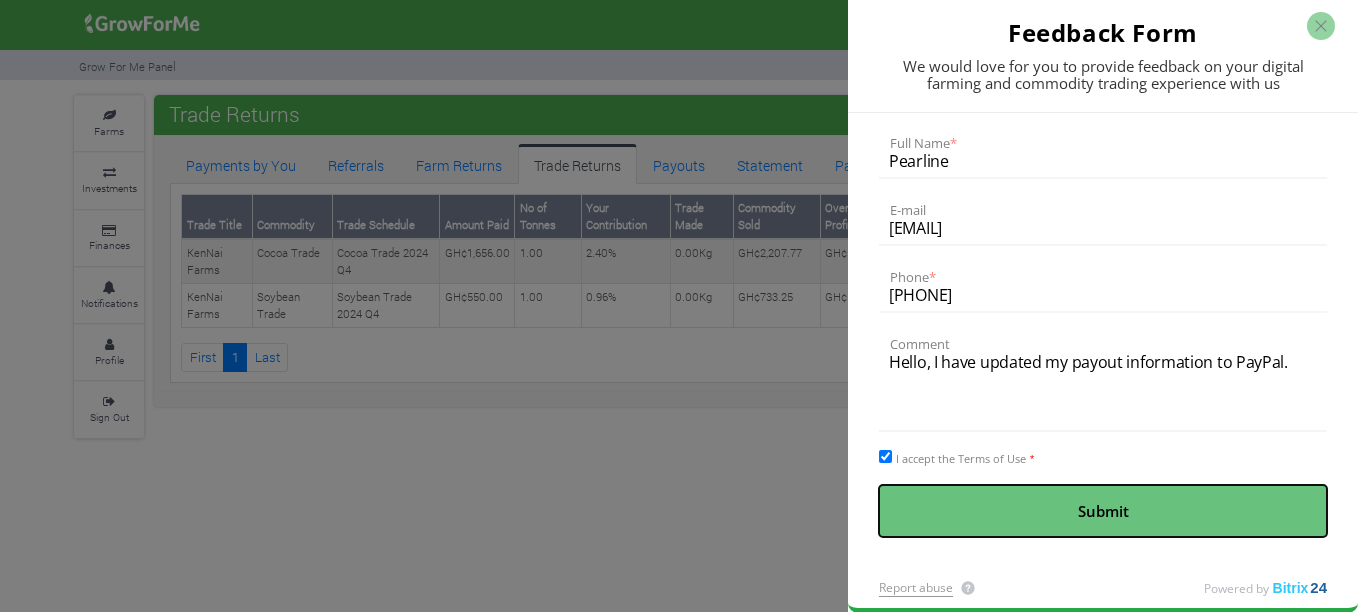 click on "Submit" at bounding box center [1103, 511] 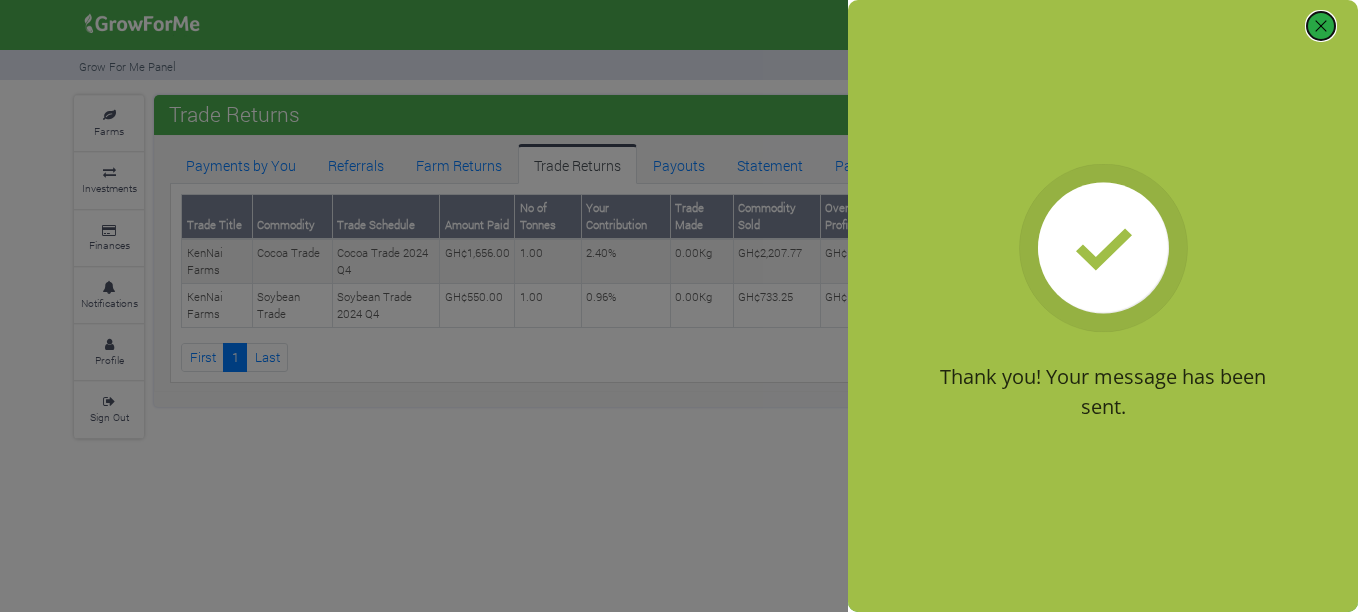 click at bounding box center [1321, 26] 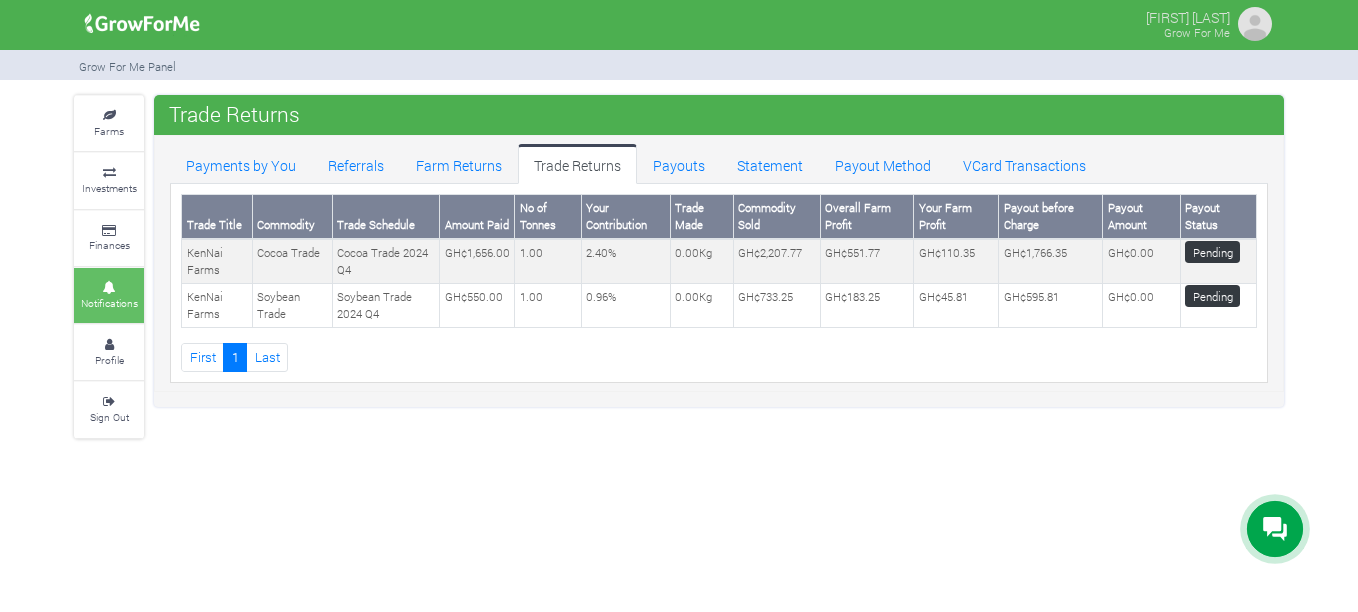click on "Notifications" at bounding box center [109, 295] 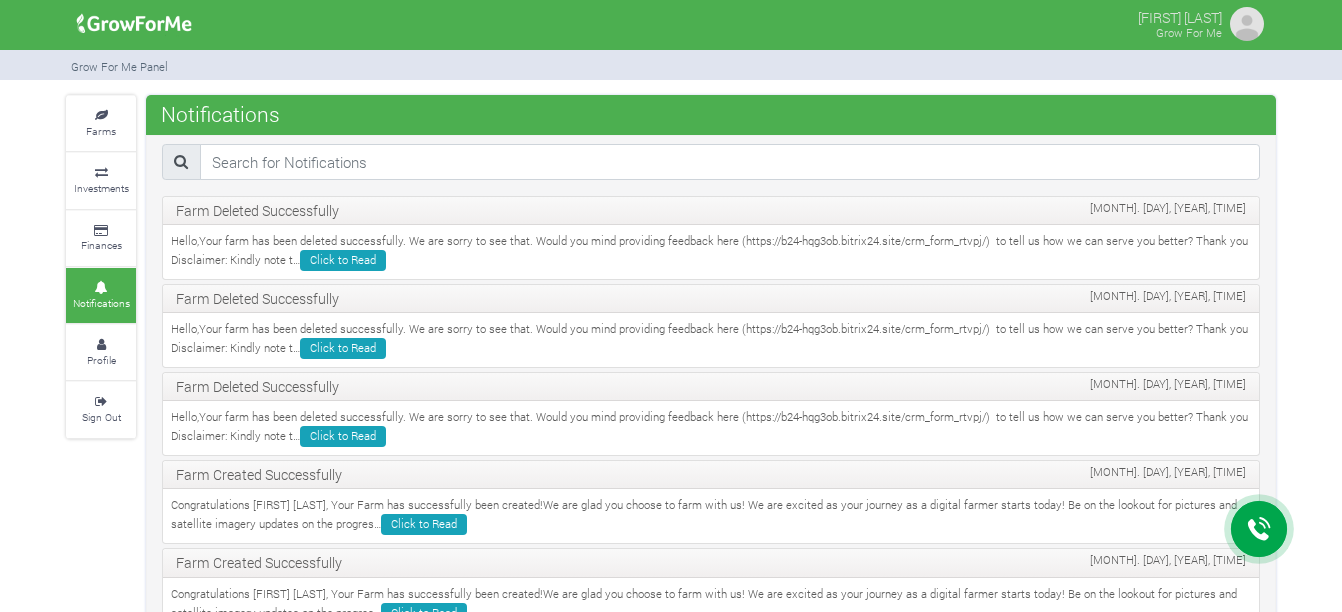 scroll, scrollTop: 0, scrollLeft: 0, axis: both 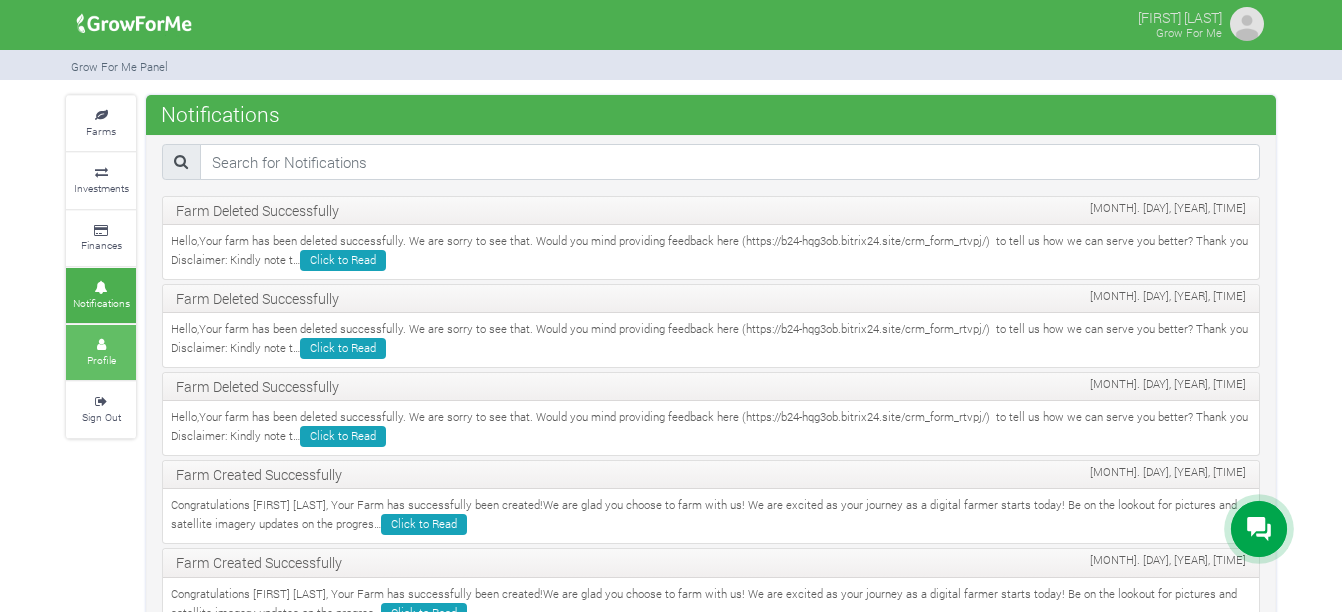 click on "Profile" at bounding box center [101, 352] 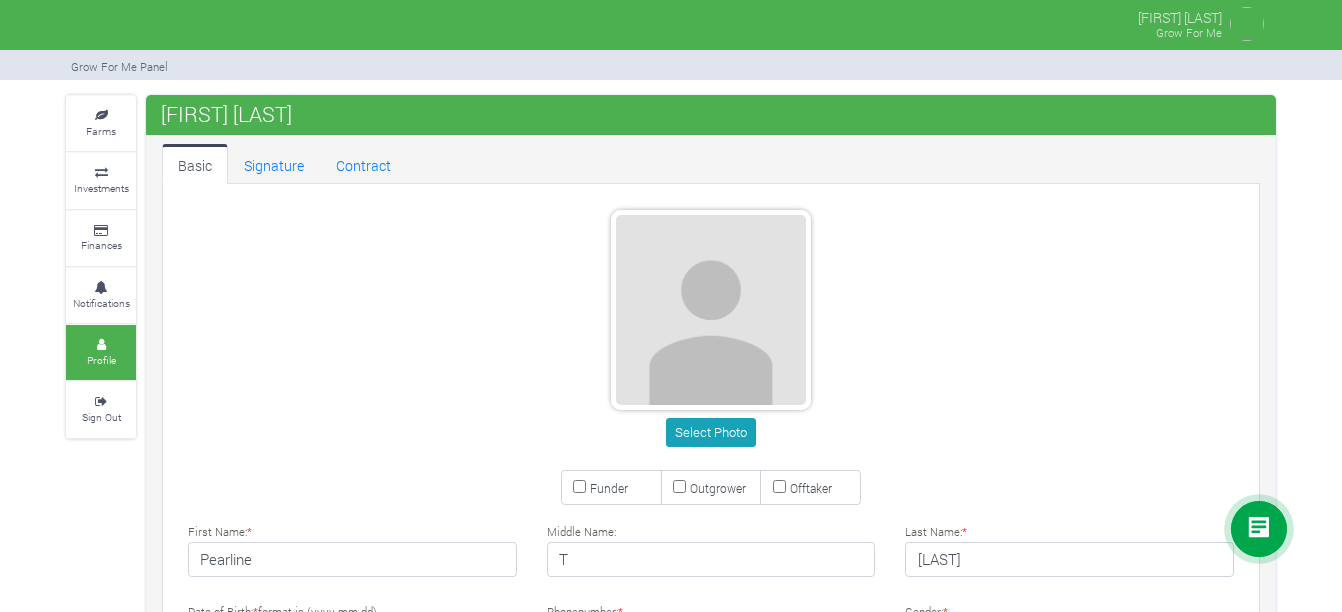 scroll, scrollTop: 0, scrollLeft: 0, axis: both 